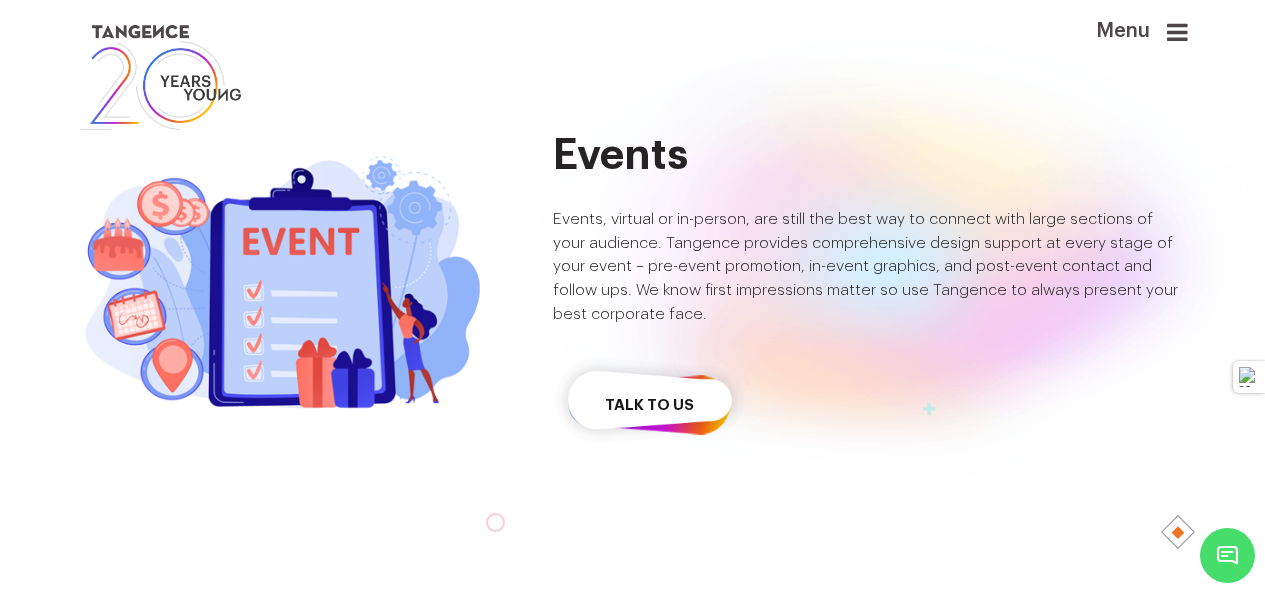 scroll, scrollTop: 5828, scrollLeft: 0, axis: vertical 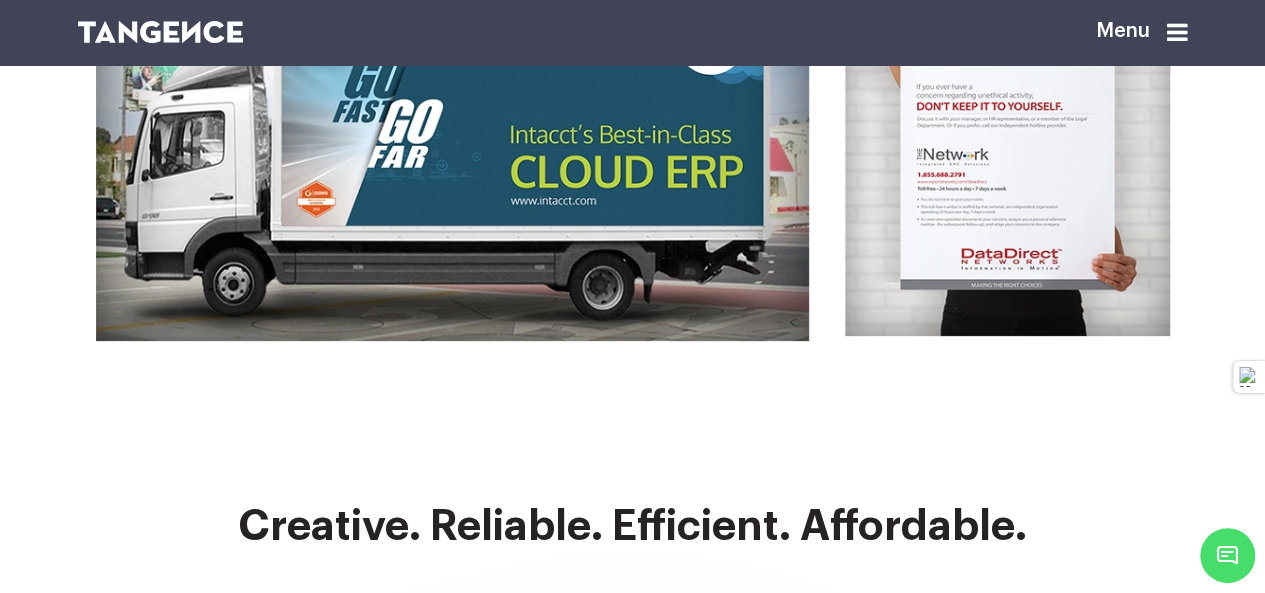 click at bounding box center (452, 144) 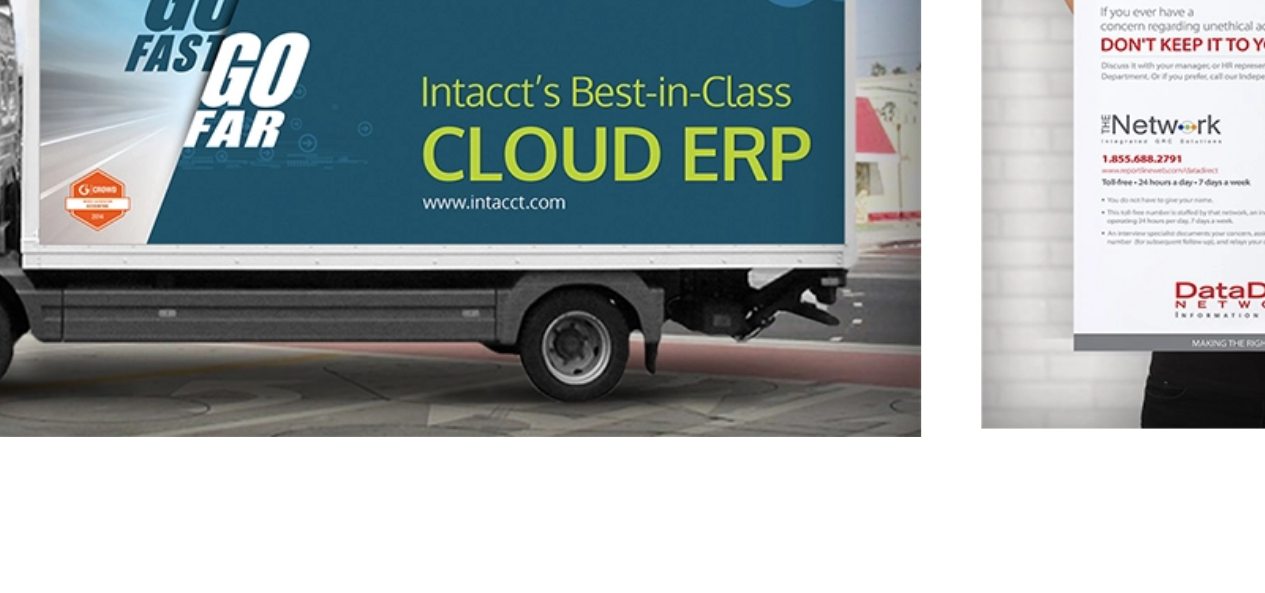 scroll, scrollTop: 4017, scrollLeft: 0, axis: vertical 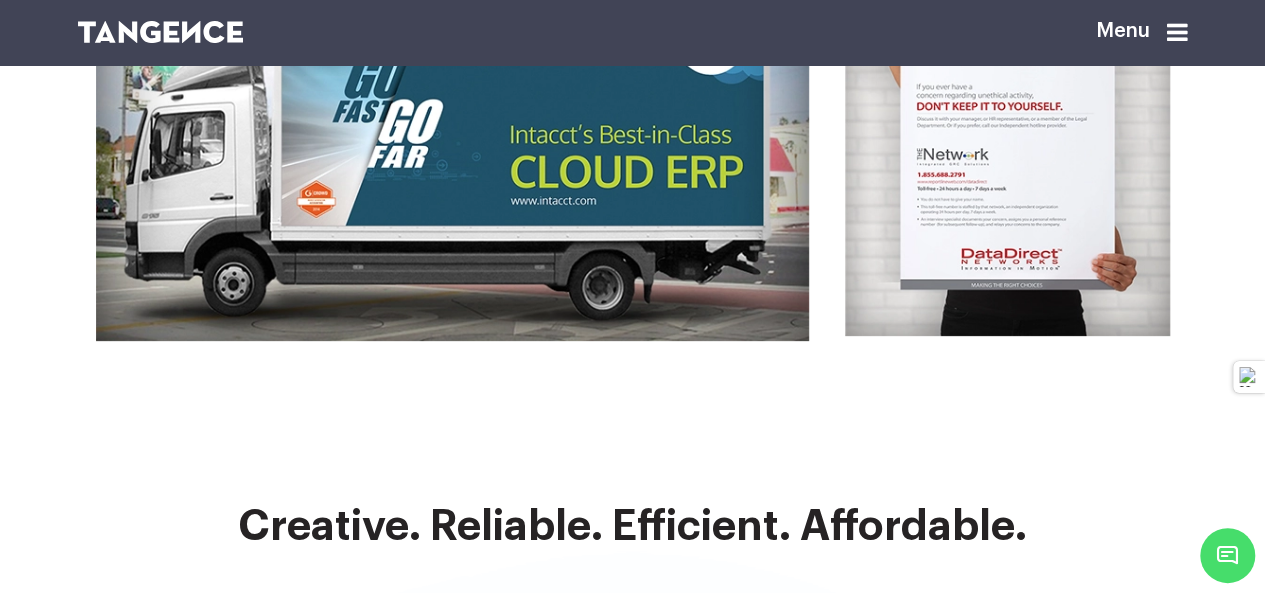 click at bounding box center [452, 144] 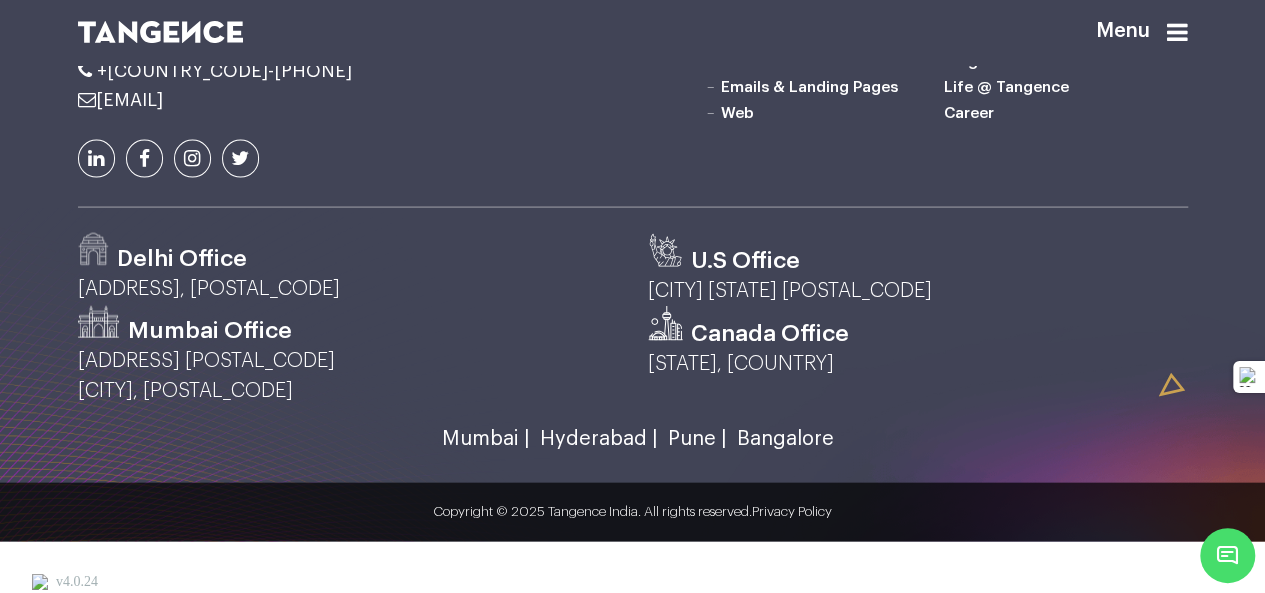 scroll, scrollTop: 5928, scrollLeft: 0, axis: vertical 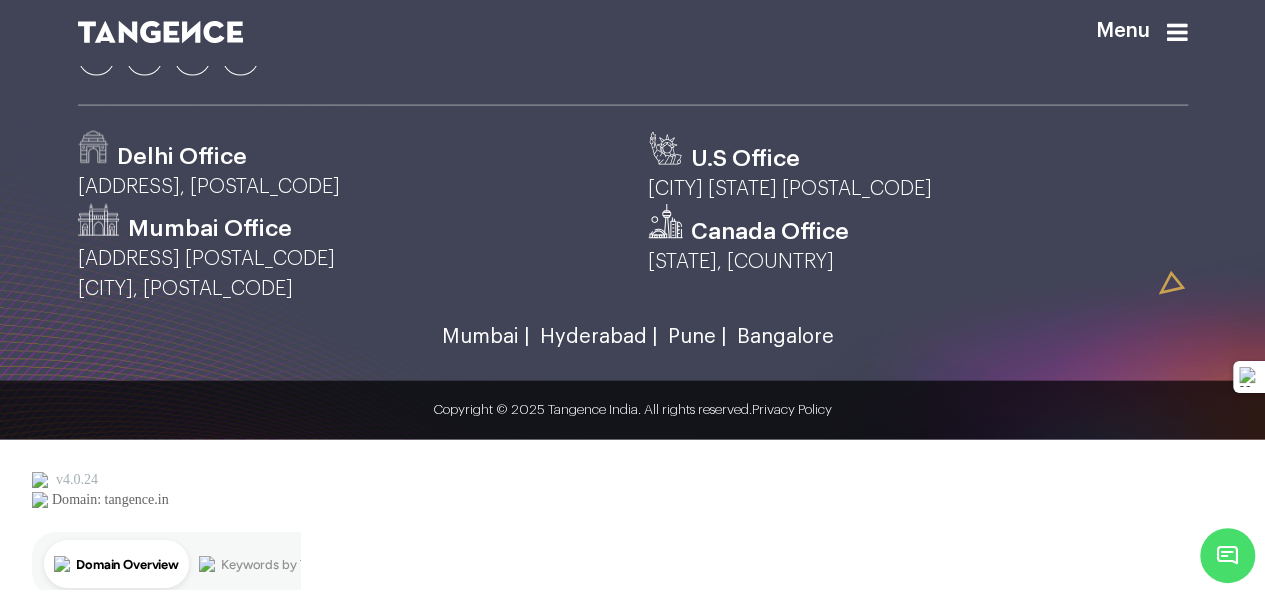 click on "Emails & Landing Pages" at bounding box center [808, -15] 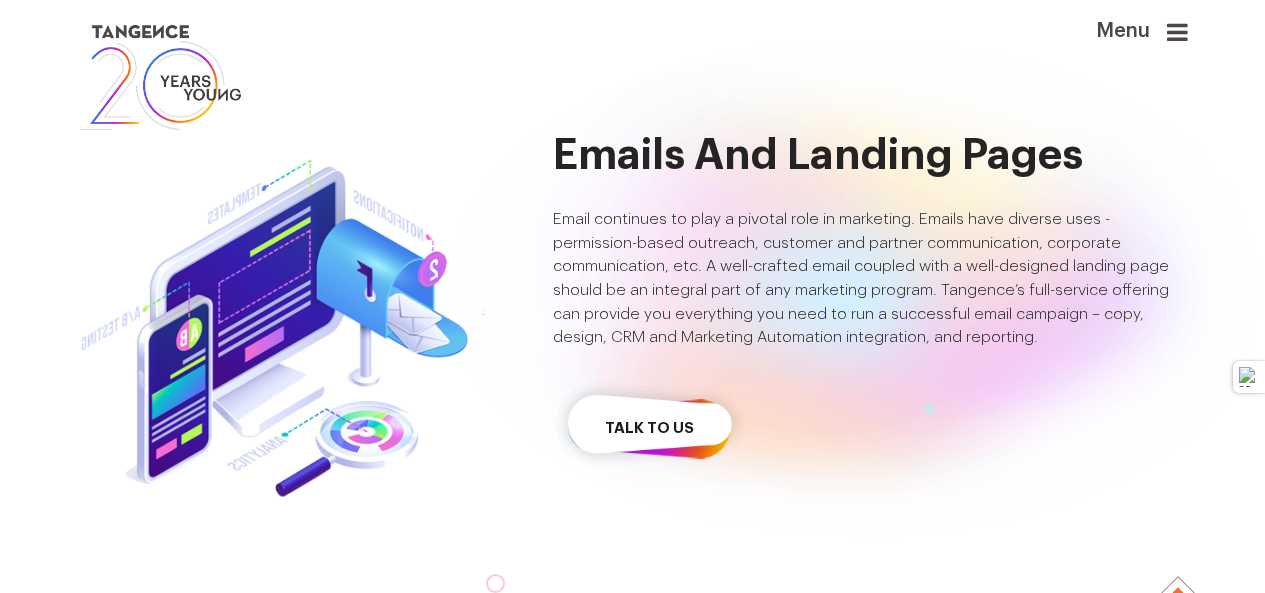 scroll, scrollTop: 0, scrollLeft: 0, axis: both 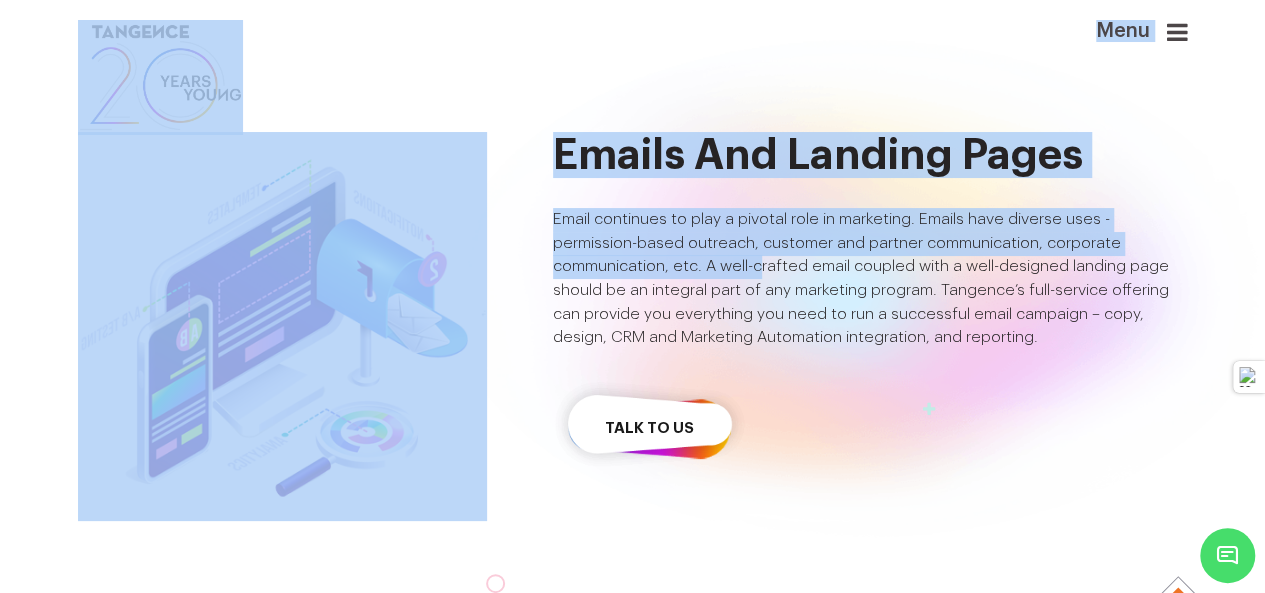 drag, startPoint x: 558, startPoint y: 154, endPoint x: 772, endPoint y: 282, distance: 249.35918 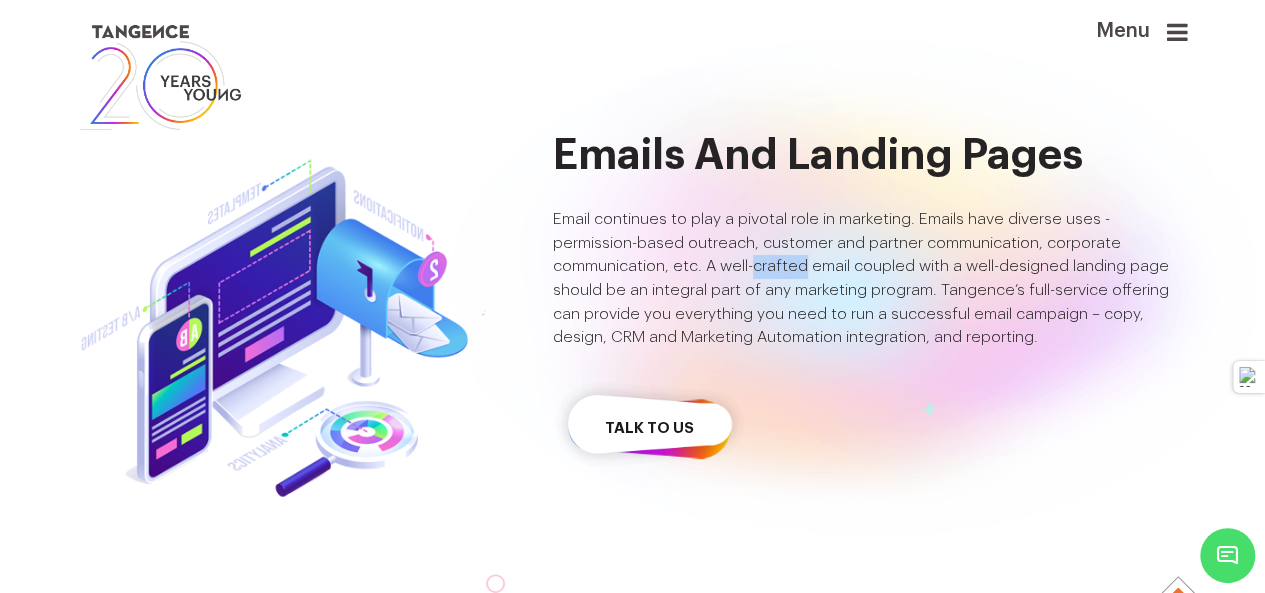 click on "Email continues to play a pivotal role in marketing. Emails have diverse uses - permission-based outreach, customer and partner communication, corporate communication, etc. A well-crafted email coupled with a well-designed landing page should be an integral part of any marketing program. Tangence’s full-service offering can provide you everything you need to run a successful email campaign – copy, design, CRM and Marketing Automation integration, and reporting." at bounding box center [870, 279] 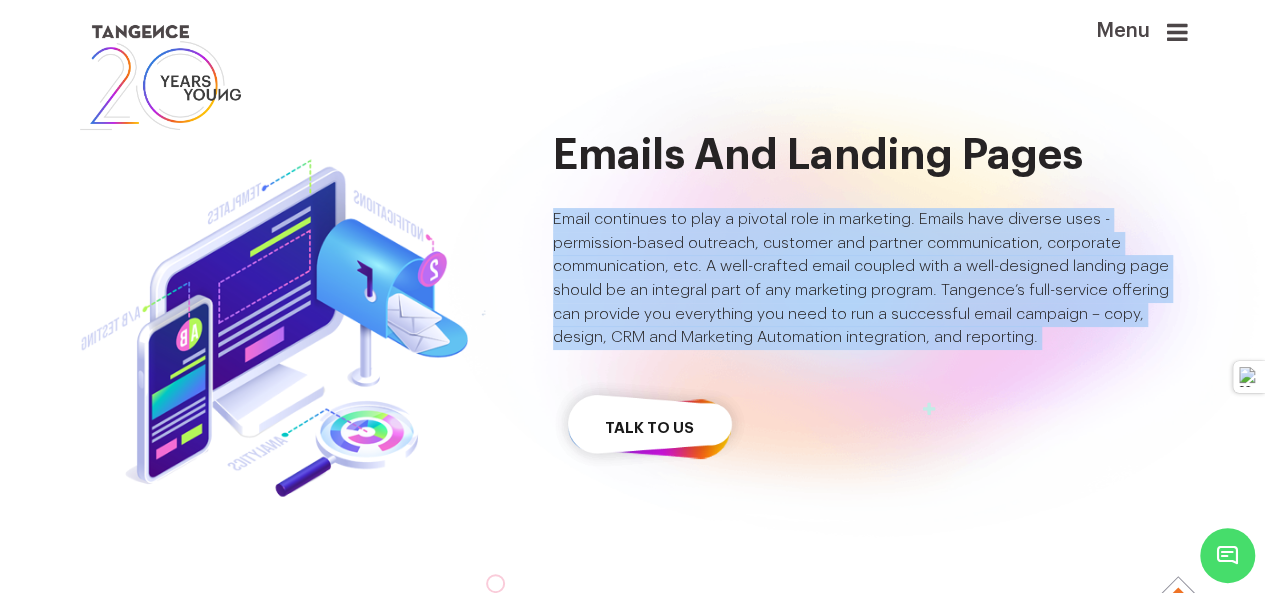 click on "Email continues to play a pivotal role in marketing. Emails have diverse uses - permission-based outreach, customer and partner communication, corporate communication, etc. A well-crafted email coupled with a well-designed landing page should be an integral part of any marketing program. Tangence’s full-service offering can provide you everything you need to run a successful email campaign – copy, design, CRM and Marketing Automation integration, and reporting." at bounding box center (870, 279) 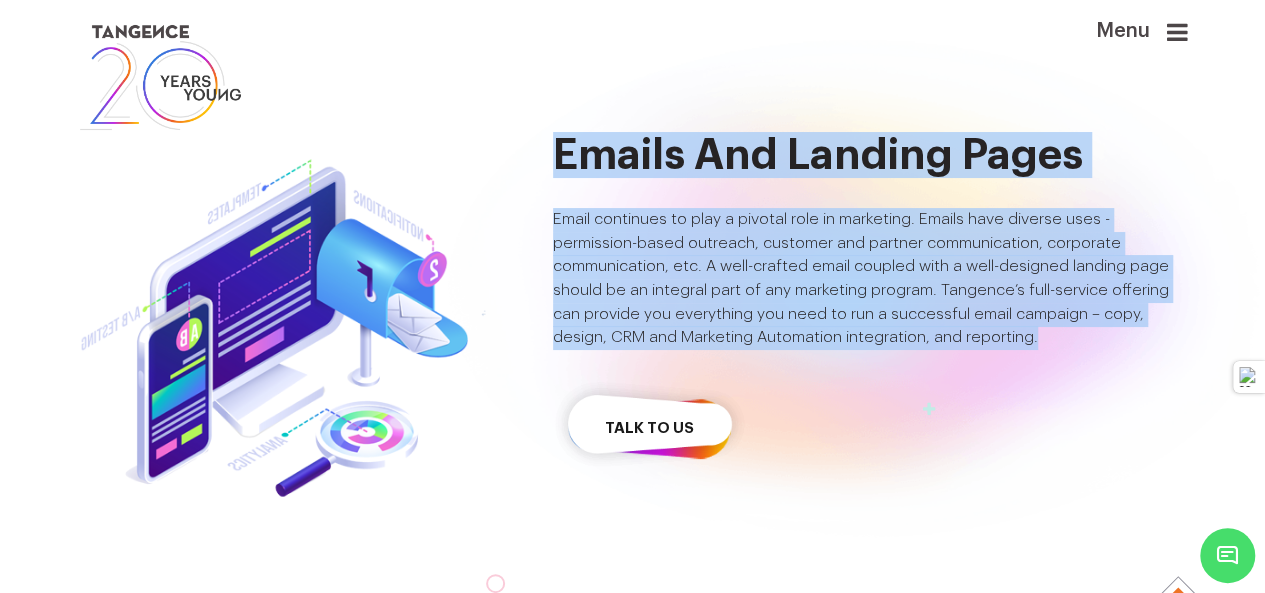 drag, startPoint x: 554, startPoint y: 156, endPoint x: 1128, endPoint y: 359, distance: 608.83905 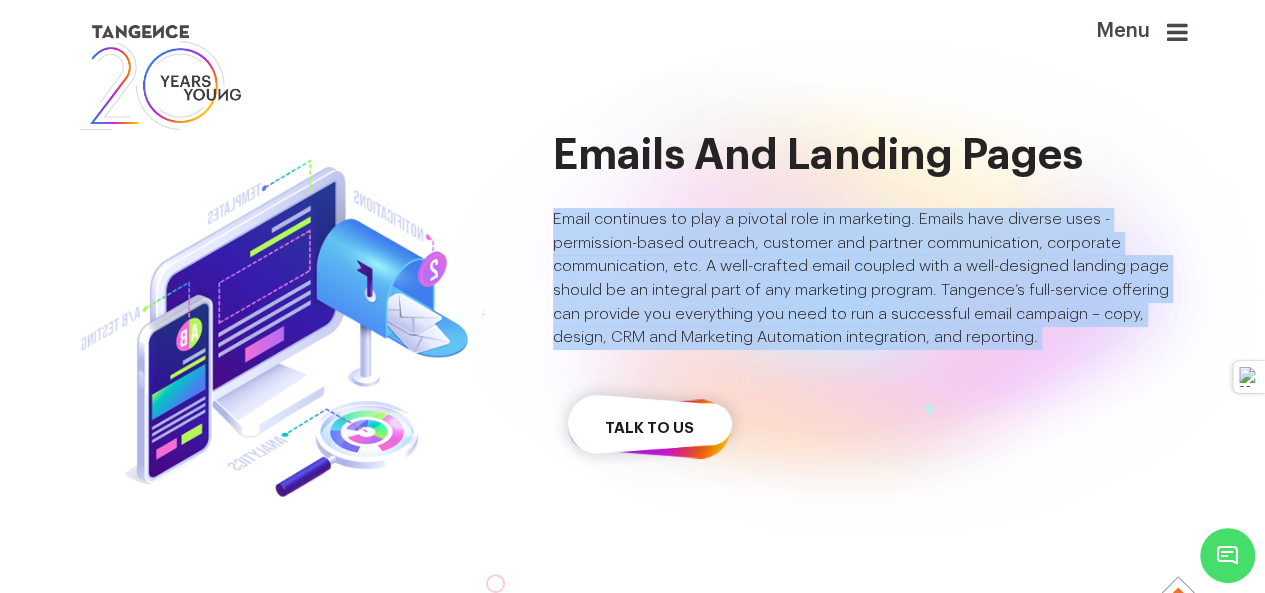 drag, startPoint x: 1128, startPoint y: 359, endPoint x: 574, endPoint y: 236, distance: 567.4901 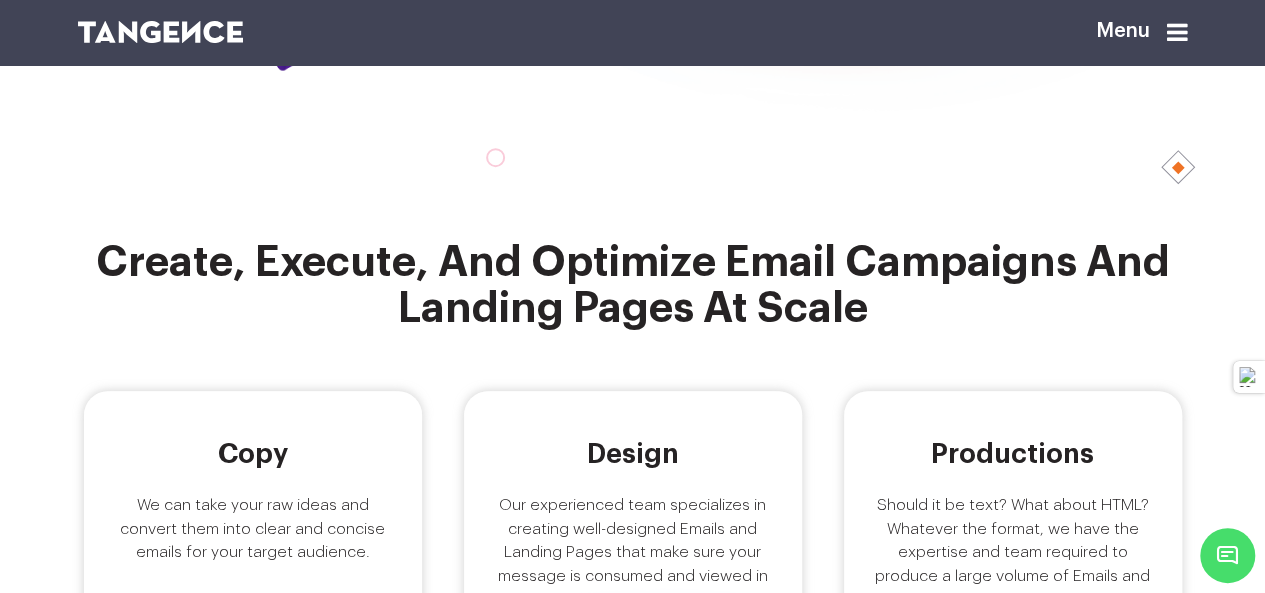 scroll, scrollTop: 436, scrollLeft: 0, axis: vertical 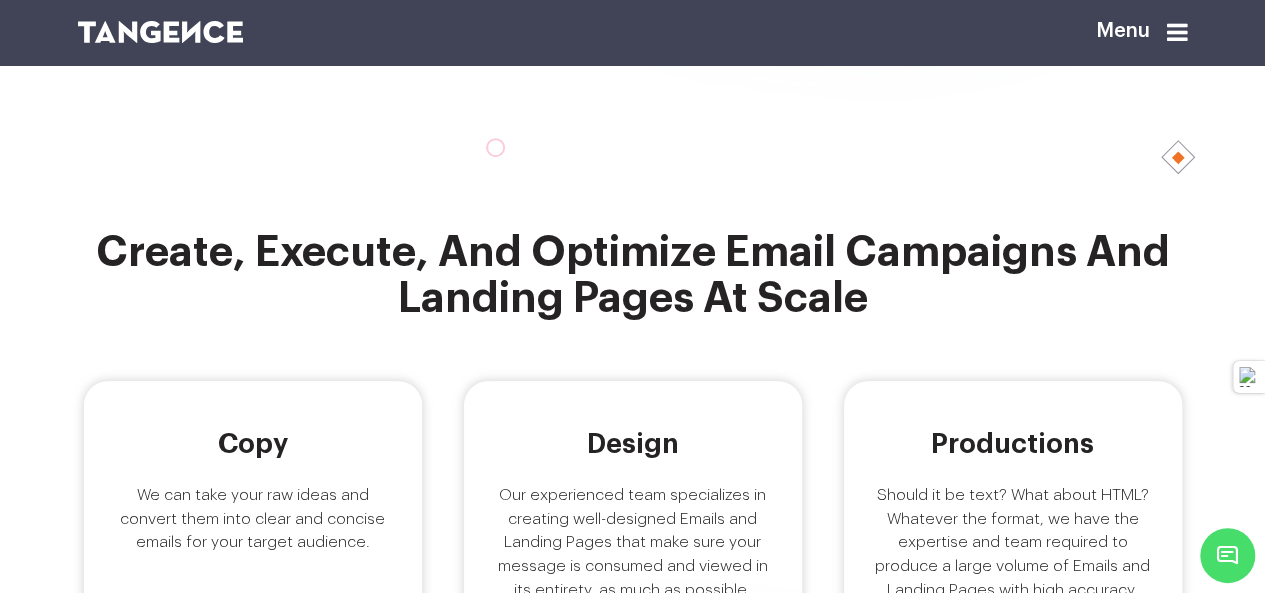 click on "Create, Execute, and Optimize Email Campaigns and Landing Pages at Scale" at bounding box center (633, 275) 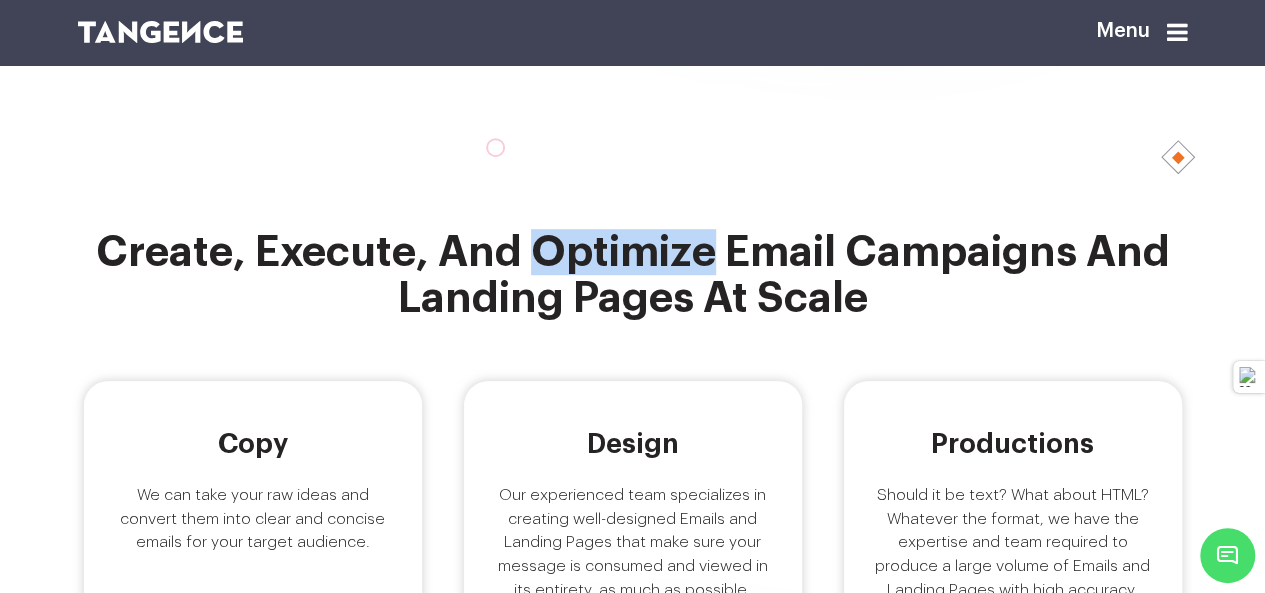 click on "Create, Execute, and Optimize Email Campaigns and Landing Pages at Scale" at bounding box center [633, 275] 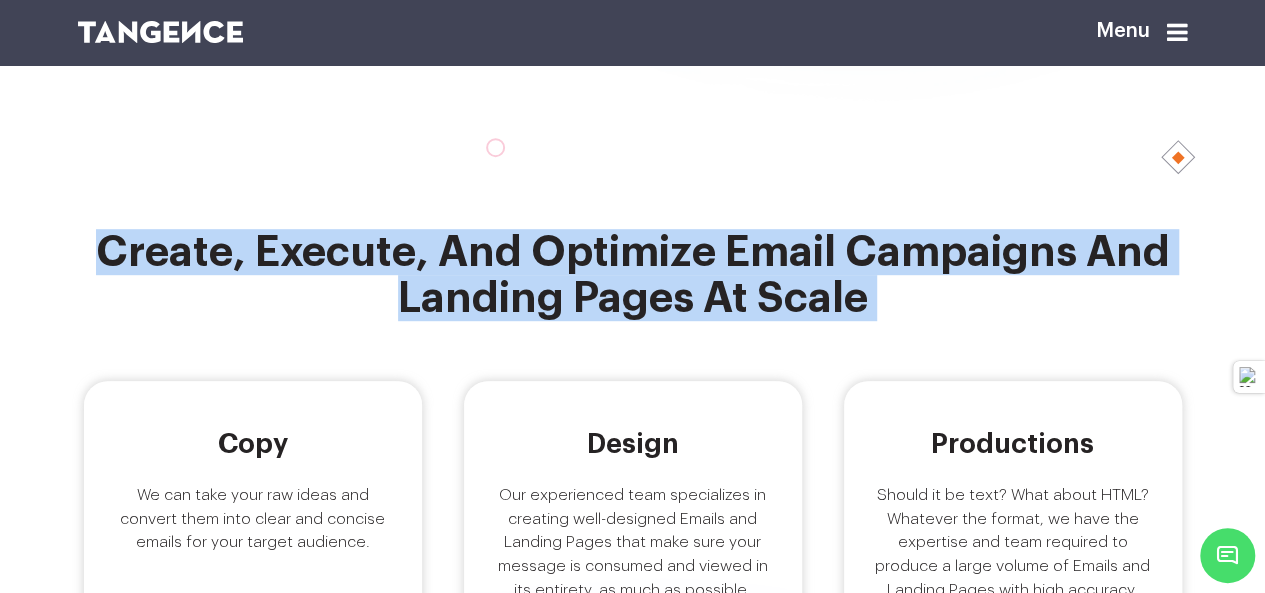click on "Create, Execute, and Optimize Email Campaigns and Landing Pages at Scale" at bounding box center (633, 275) 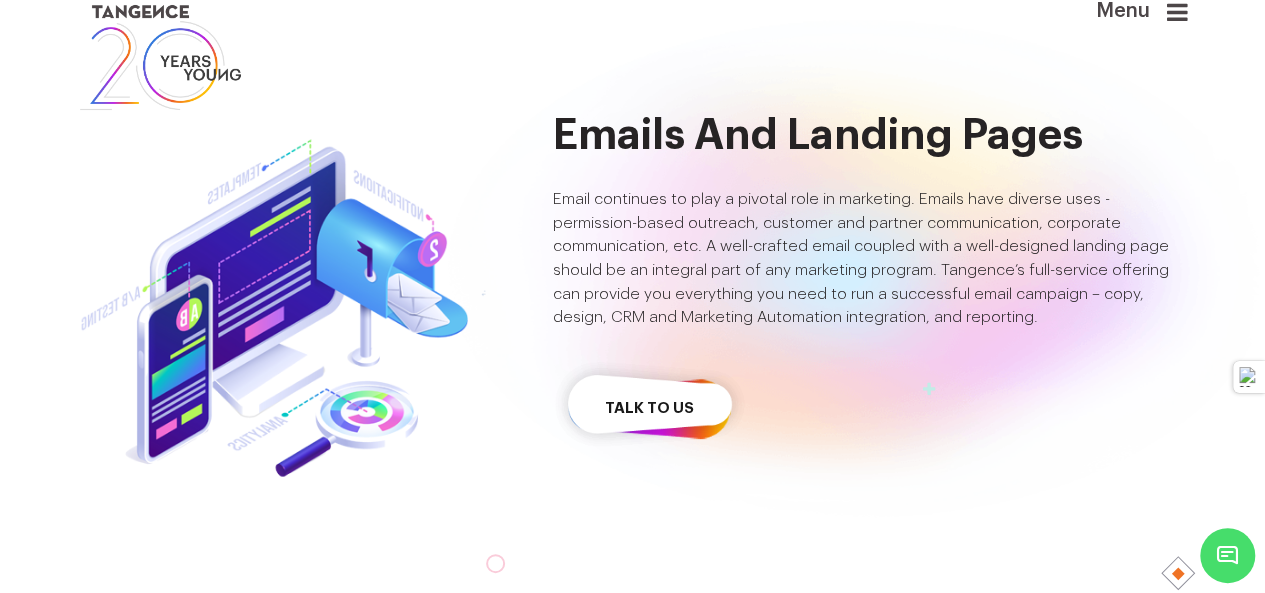 scroll, scrollTop: 14, scrollLeft: 0, axis: vertical 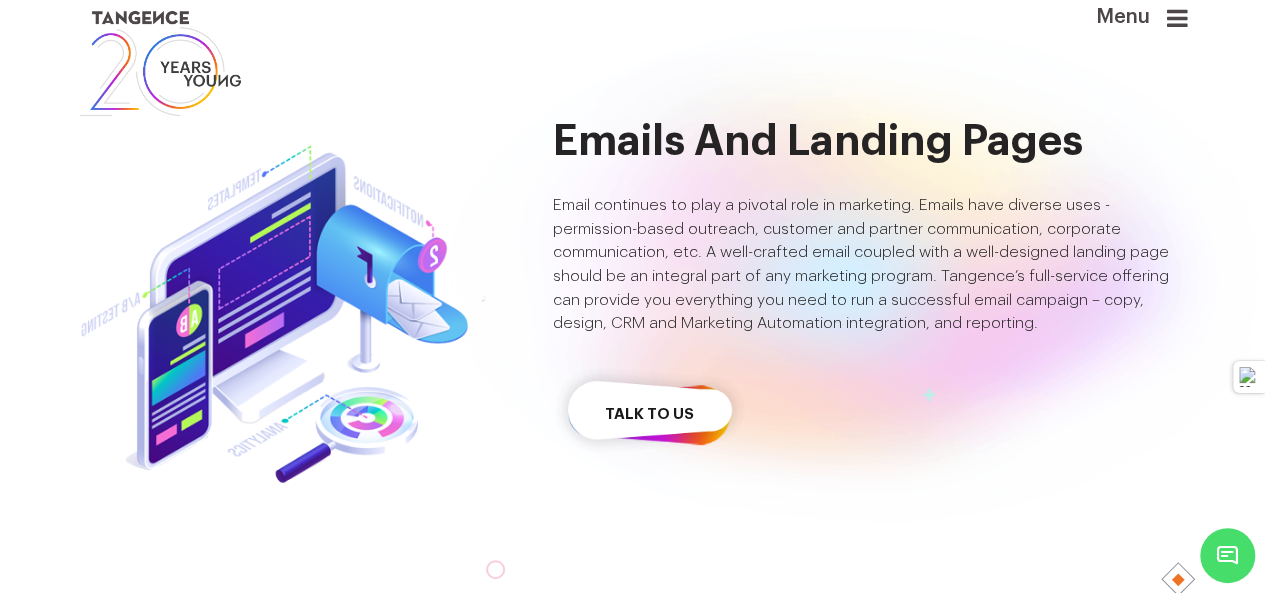 click on "Email continues to play a pivotal role in marketing. Emails have diverse uses - permission-based outreach, customer and partner communication, corporate communication, etc. A well-crafted email coupled with a well-designed landing page should be an integral part of any marketing program. Tangence’s full-service offering can provide you everything you need to run a successful email campaign – copy, design, CRM and Marketing Automation integration, and reporting." at bounding box center (870, 265) 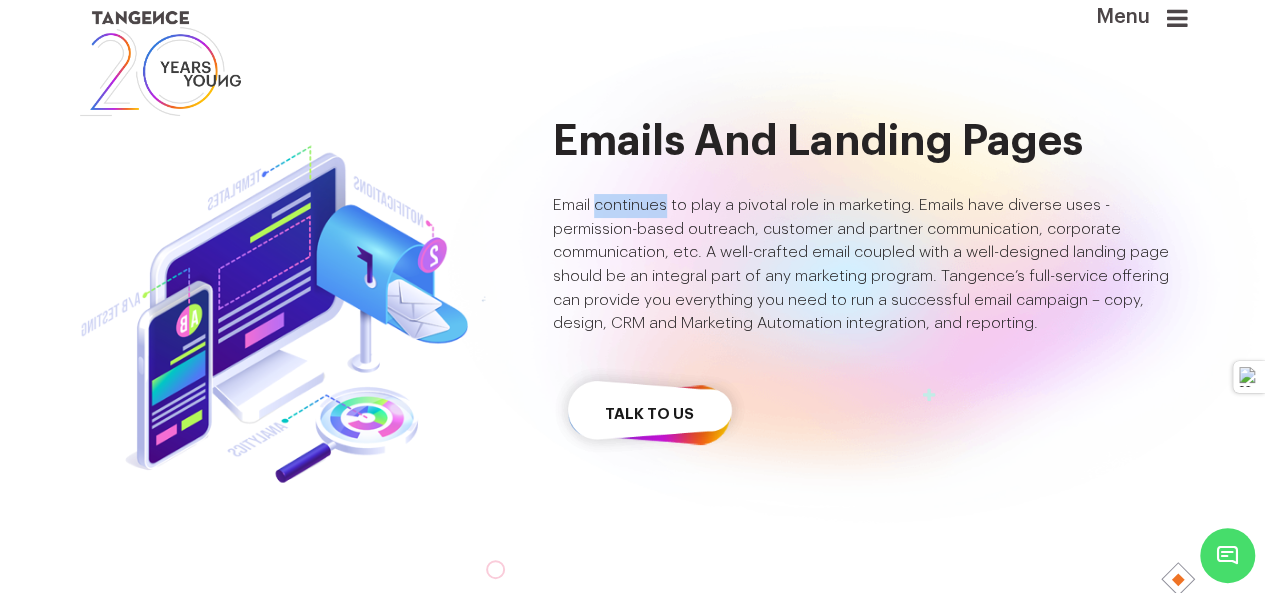 click on "Email continues to play a pivotal role in marketing. Emails have diverse uses - permission-based outreach, customer and partner communication, corporate communication, etc. A well-crafted email coupled with a well-designed landing page should be an integral part of any marketing program. Tangence’s full-service offering can provide you everything you need to run a successful email campaign – copy, design, CRM and Marketing Automation integration, and reporting." at bounding box center (870, 265) 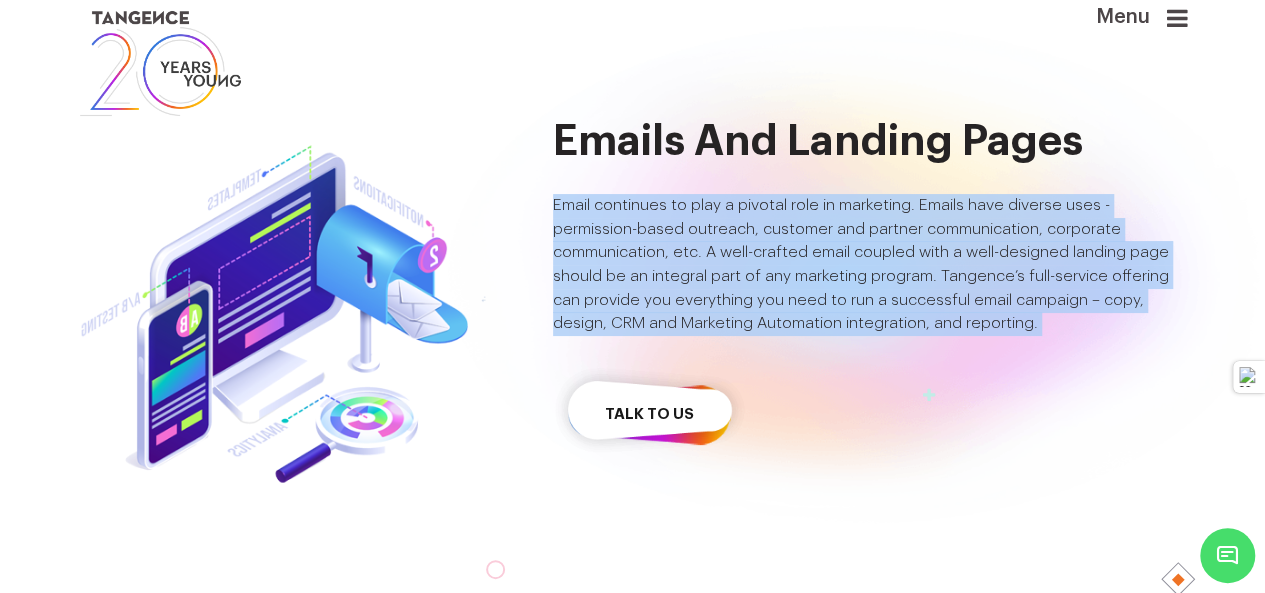 click on "Email continues to play a pivotal role in marketing. Emails have diverse uses - permission-based outreach, customer and partner communication, corporate communication, etc. A well-crafted email coupled with a well-designed landing page should be an integral part of any marketing program. Tangence’s full-service offering can provide you everything you need to run a successful email campaign – copy, design, CRM and Marketing Automation integration, and reporting." at bounding box center (870, 265) 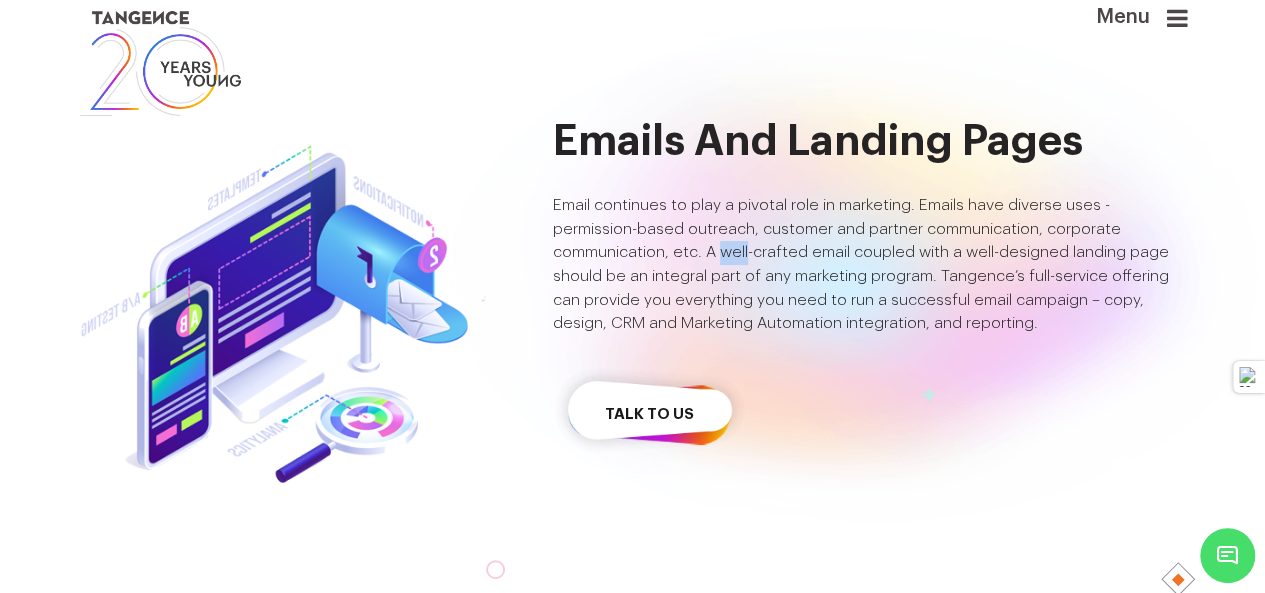 click on "Email continues to play a pivotal role in marketing. Emails have diverse uses - permission-based outreach, customer and partner communication, corporate communication, etc. A well-crafted email coupled with a well-designed landing page should be an integral part of any marketing program. Tangence’s full-service offering can provide you everything you need to run a successful email campaign – copy, design, CRM and Marketing Automation integration, and reporting." at bounding box center (870, 265) 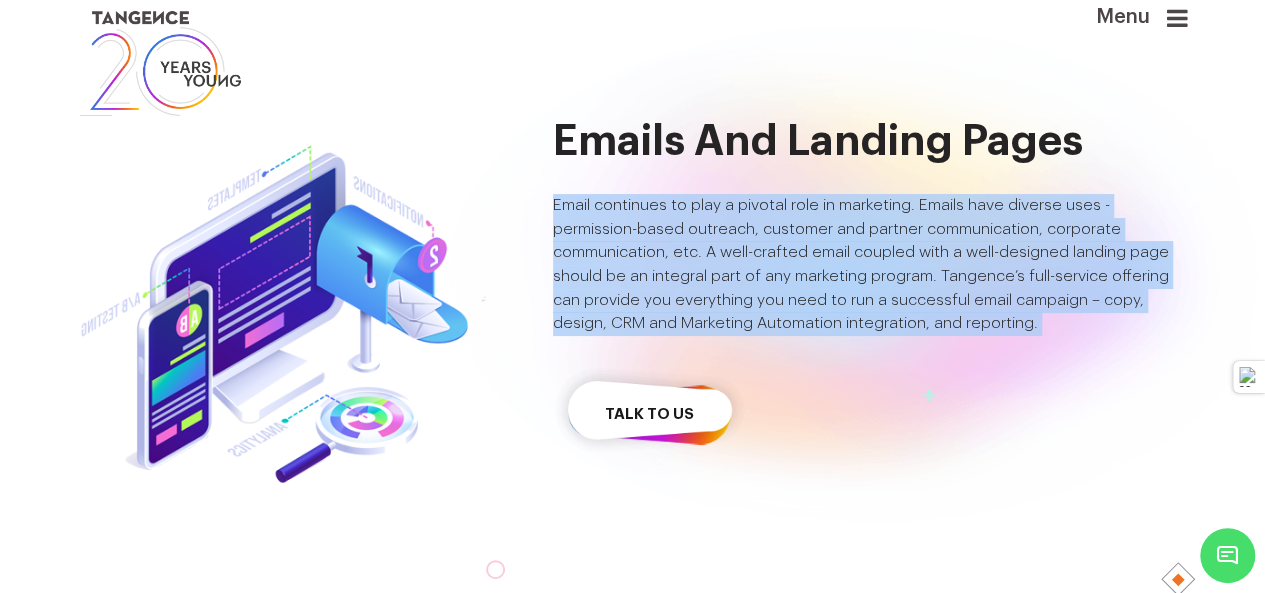 click on "Email continues to play a pivotal role in marketing. Emails have diverse uses - permission-based outreach, customer and partner communication, corporate communication, etc. A well-crafted email coupled with a well-designed landing page should be an integral part of any marketing program. Tangence’s full-service offering can provide you everything you need to run a successful email campaign – copy, design, CRM and Marketing Automation integration, and reporting." at bounding box center [870, 265] 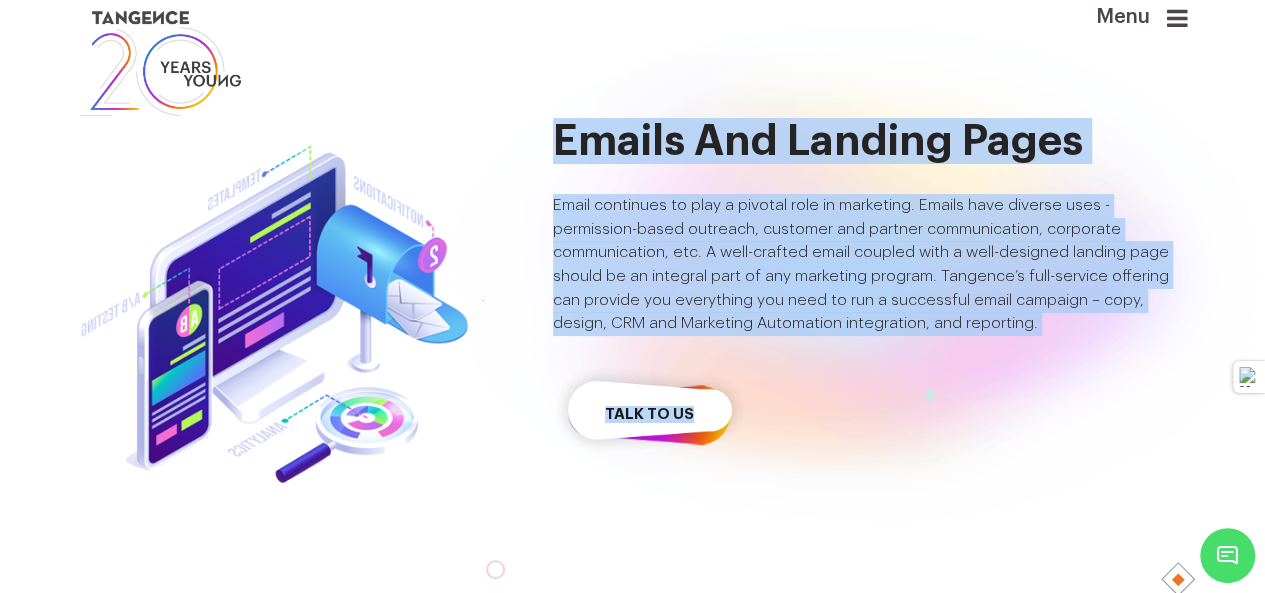 drag, startPoint x: 557, startPoint y: 143, endPoint x: 830, endPoint y: 475, distance: 429.82904 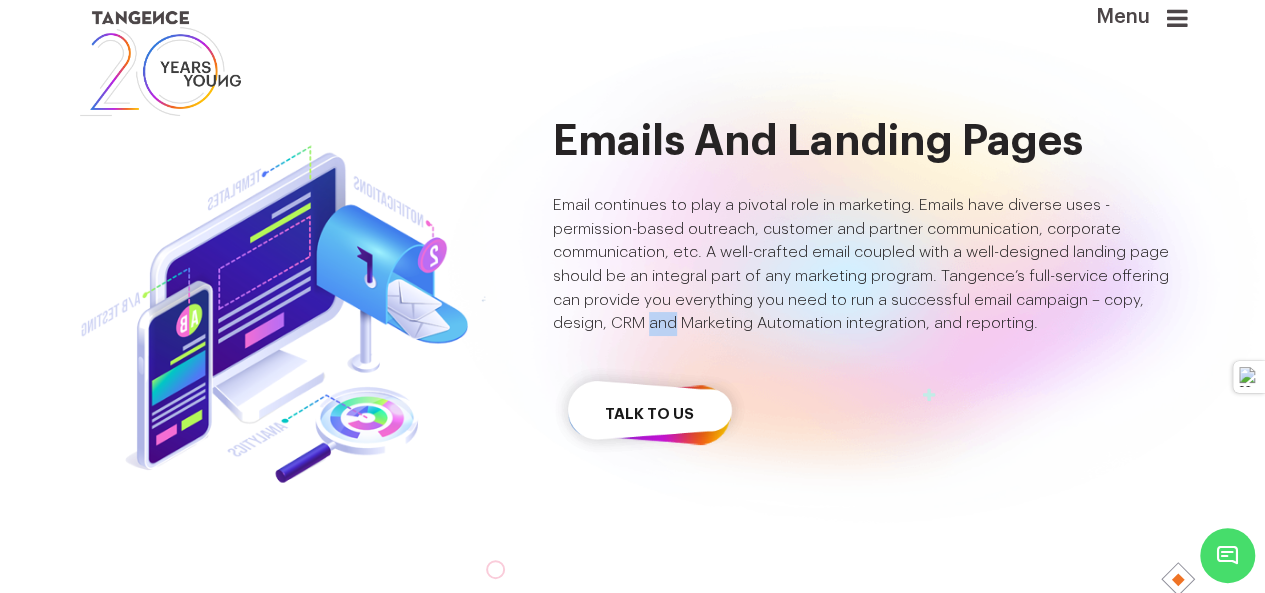 click on "Email continues to play a pivotal role in marketing. Emails have diverse uses - permission-based outreach, customer and partner communication, corporate communication, etc. A well-crafted email coupled with a well-designed landing page should be an integral part of any marketing program. Tangence’s full-service offering can provide you everything you need to run a successful email campaign – copy, design, CRM and Marketing Automation integration, and reporting." at bounding box center (870, 265) 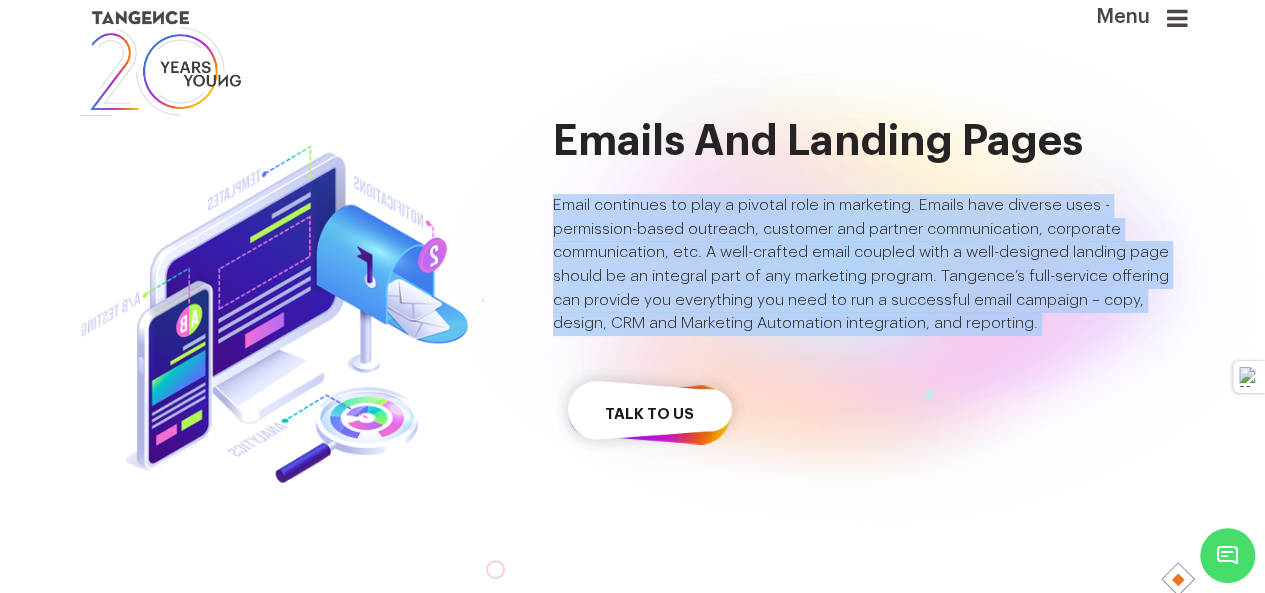 click on "Email continues to play a pivotal role in marketing. Emails have diverse uses - permission-based outreach, customer and partner communication, corporate communication, etc. A well-crafted email coupled with a well-designed landing page should be an integral part of any marketing program. Tangence’s full-service offering can provide you everything you need to run a successful email campaign – copy, design, CRM and Marketing Automation integration, and reporting." at bounding box center (870, 265) 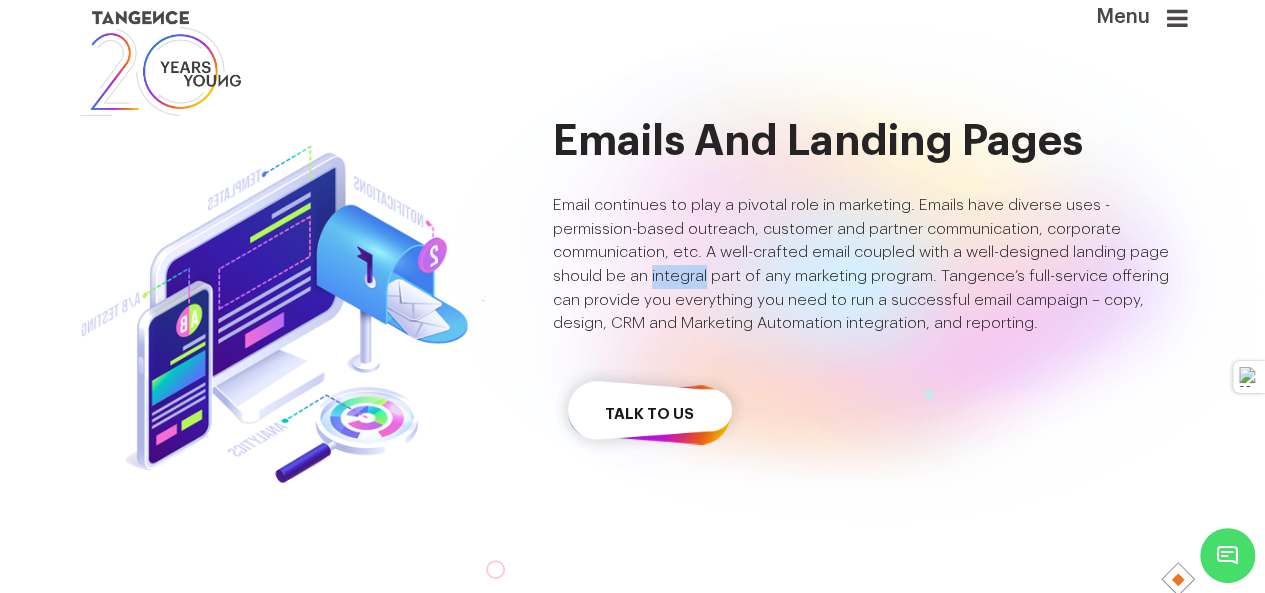 click on "Email continues to play a pivotal role in marketing. Emails have diverse uses - permission-based outreach, customer and partner communication, corporate communication, etc. A well-crafted email coupled with a well-designed landing page should be an integral part of any marketing program. Tangence’s full-service offering can provide you everything you need to run a successful email campaign – copy, design, CRM and Marketing Automation integration, and reporting." at bounding box center [870, 265] 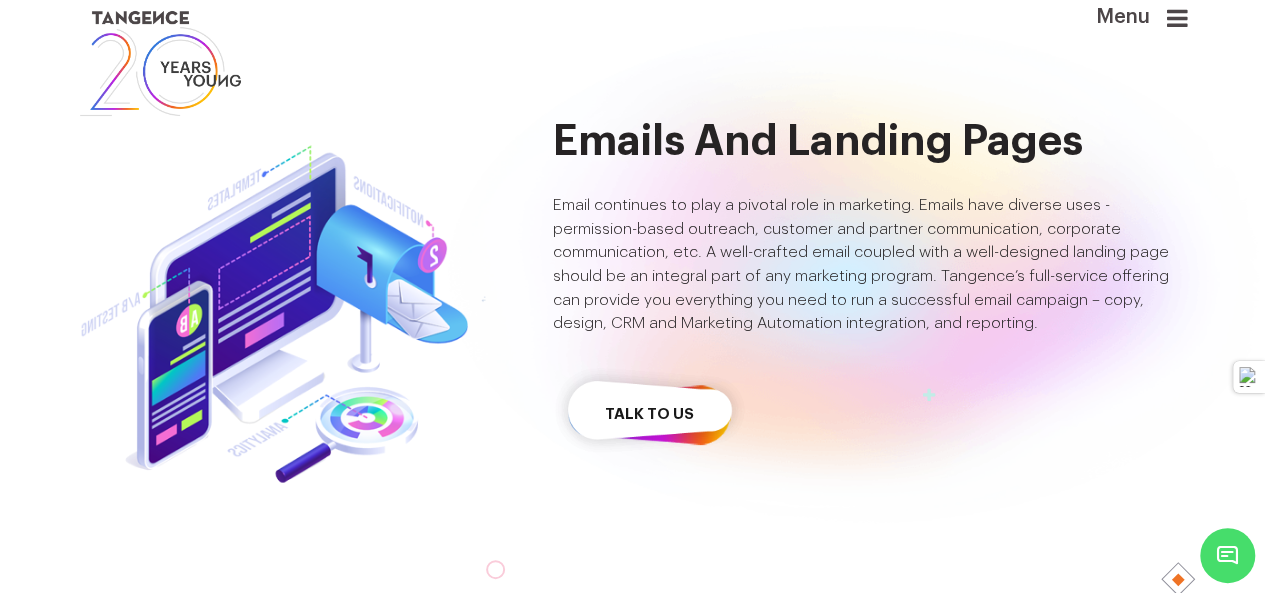 click on "Email continues to play a pivotal role in marketing. Emails have diverse uses - permission-based outreach, customer and partner communication, corporate communication, etc. A well-crafted email coupled with a well-designed landing page should be an integral part of any marketing program. Tangence’s full-service offering can provide you everything you need to run a successful email campaign – copy, design, CRM and Marketing Automation integration, and reporting." at bounding box center [870, 265] 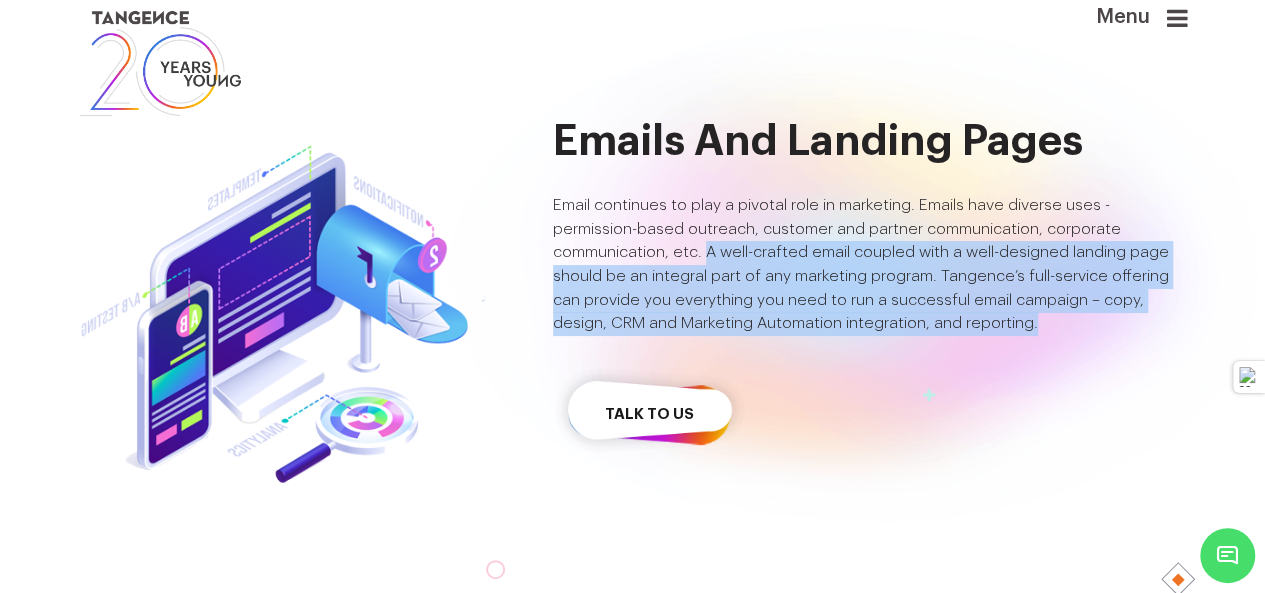 drag, startPoint x: 714, startPoint y: 265, endPoint x: 1150, endPoint y: 335, distance: 441.58353 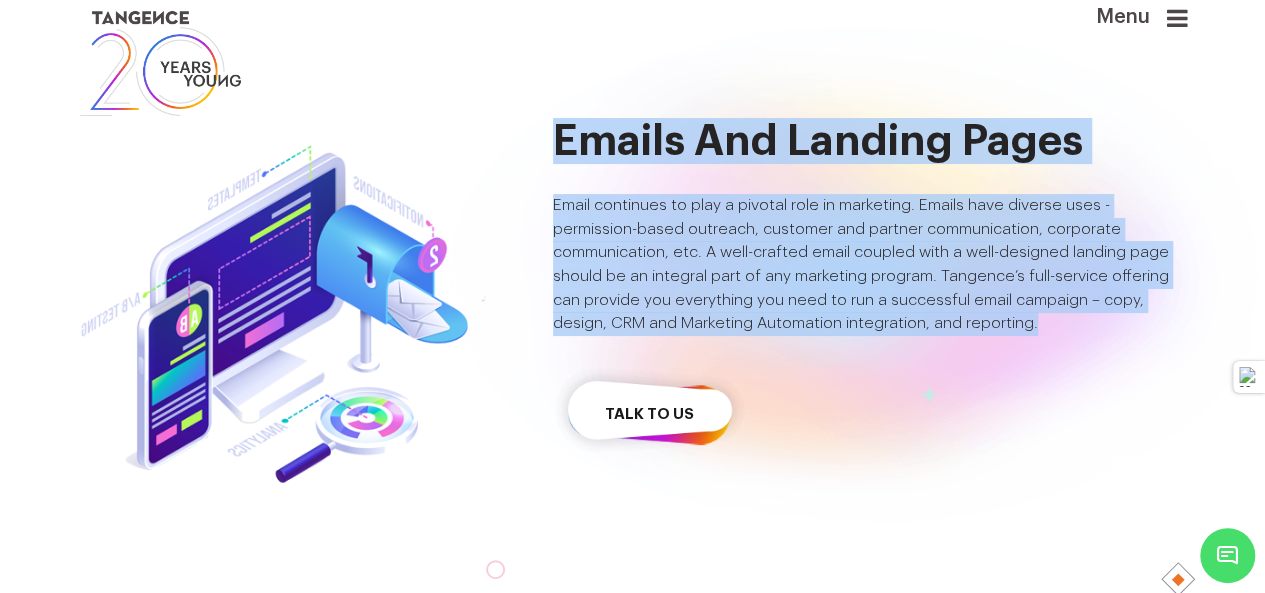 drag, startPoint x: 1118, startPoint y: 347, endPoint x: 558, endPoint y: 157, distance: 591.3544 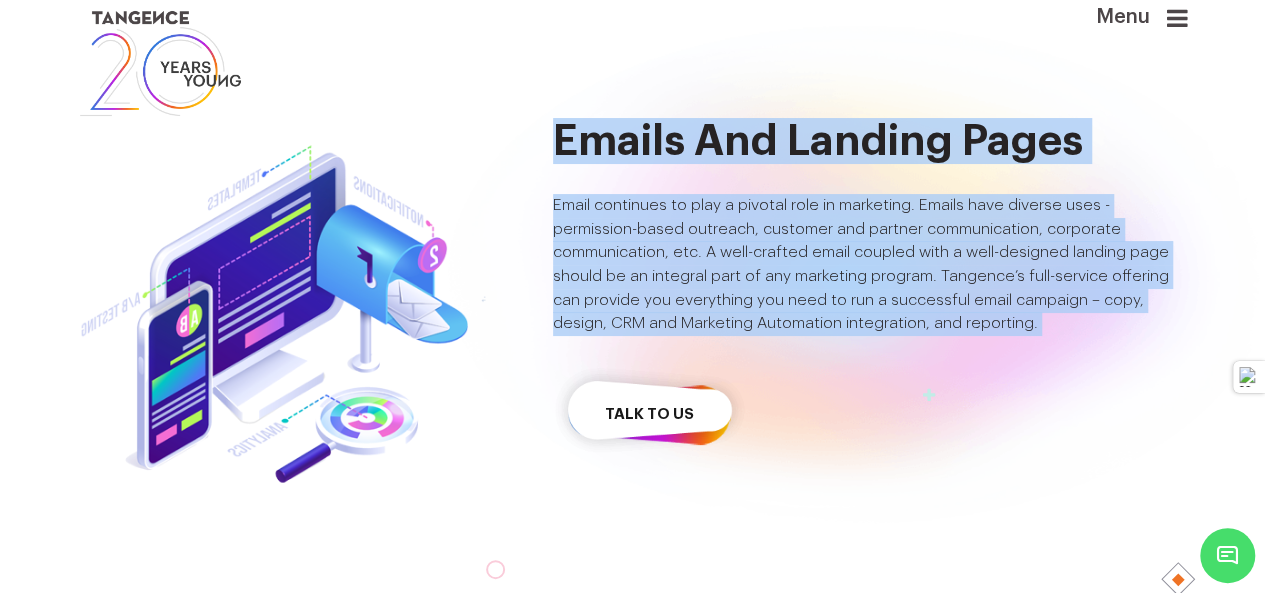 drag, startPoint x: 558, startPoint y: 157, endPoint x: 1127, endPoint y: 339, distance: 597.3985 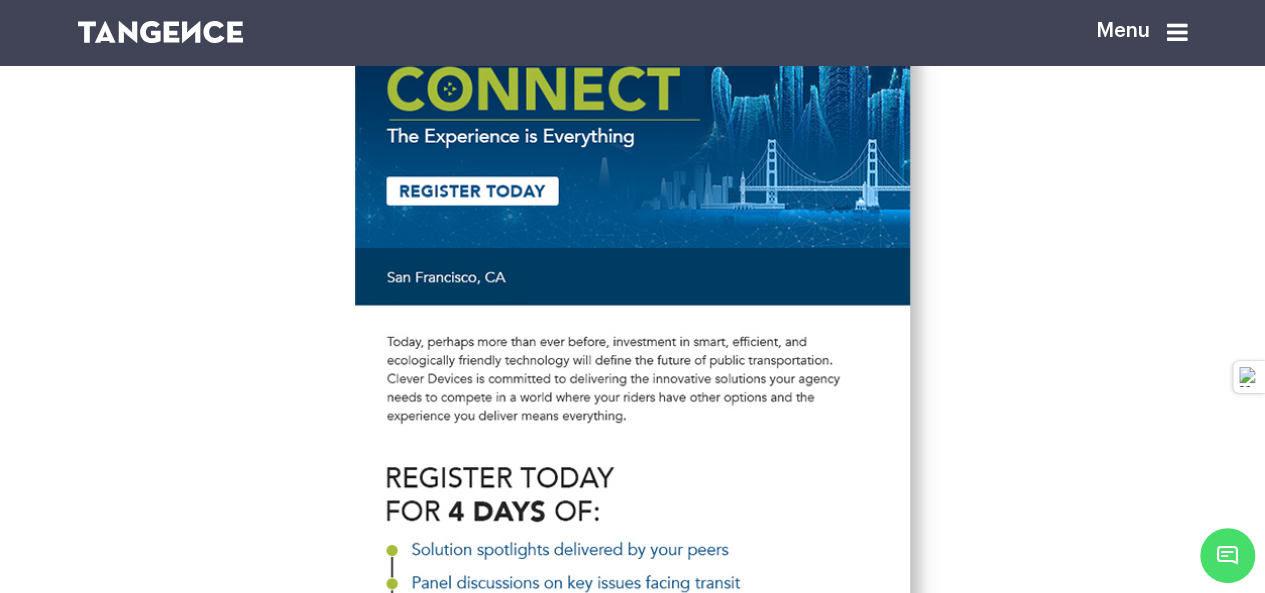 scroll, scrollTop: 2200, scrollLeft: 0, axis: vertical 